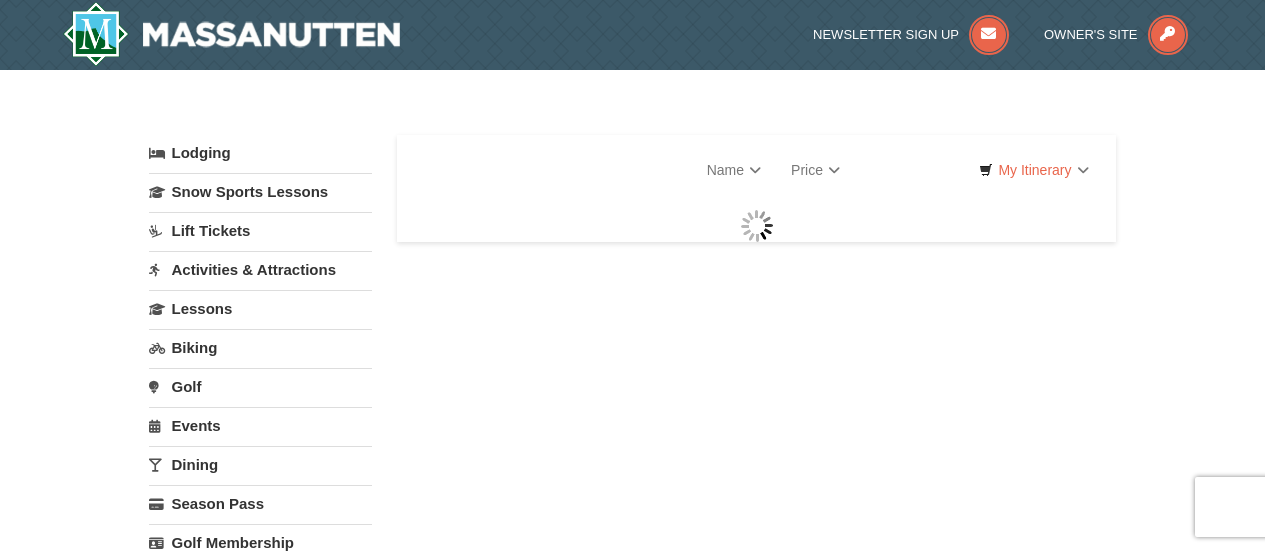 scroll, scrollTop: 0, scrollLeft: 0, axis: both 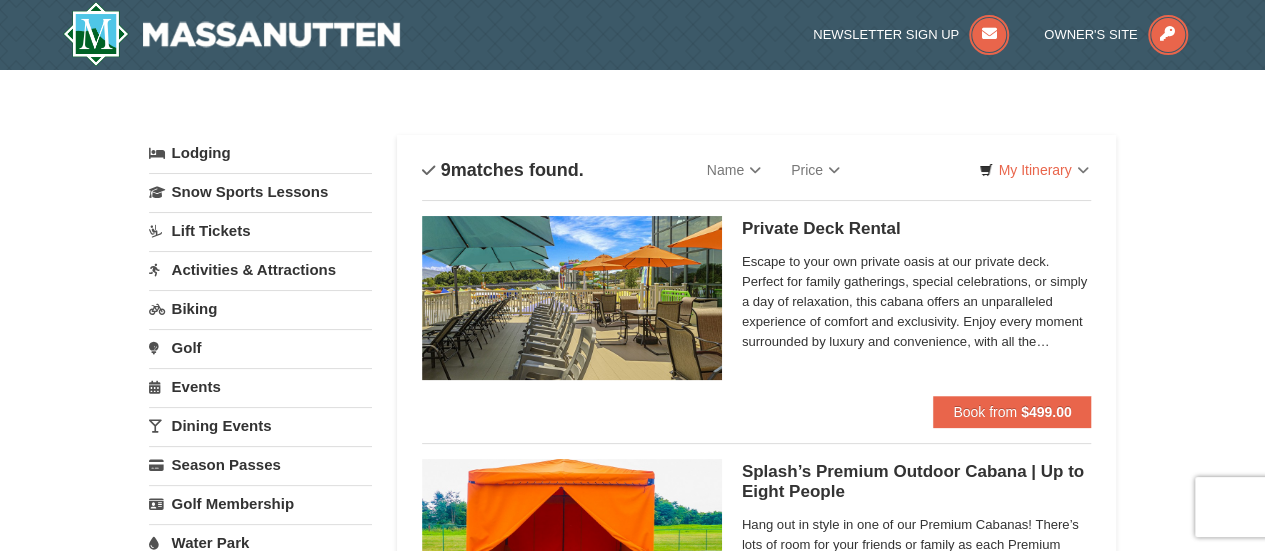 click on "Lift Tickets" at bounding box center [260, 230] 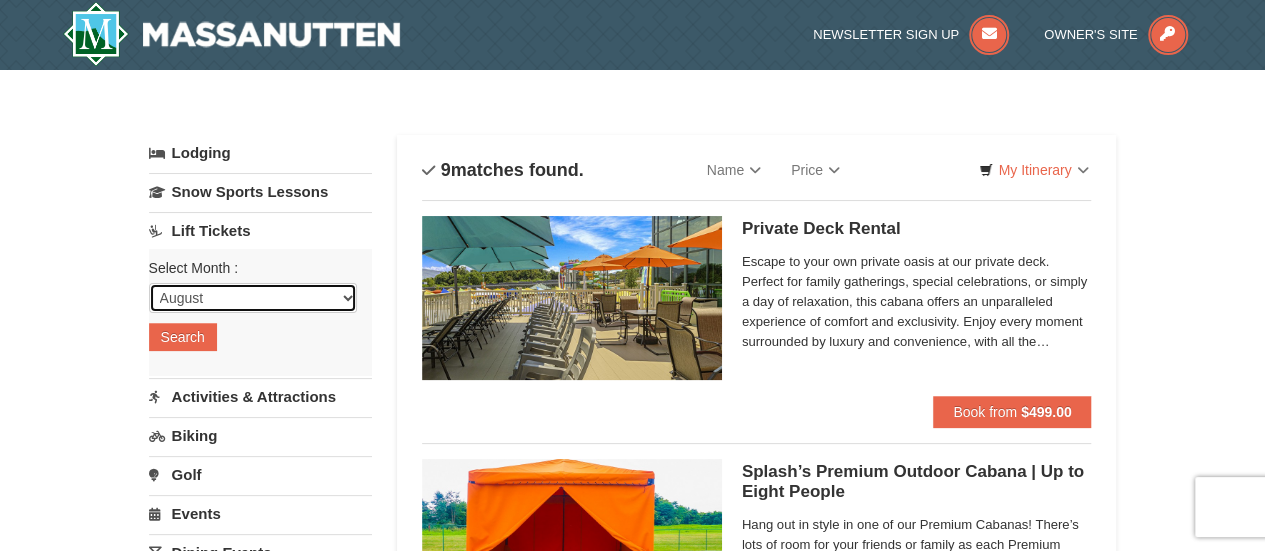 click on "August  September  October  November  December  January  February  March  April  May  June  July" at bounding box center (253, 298) 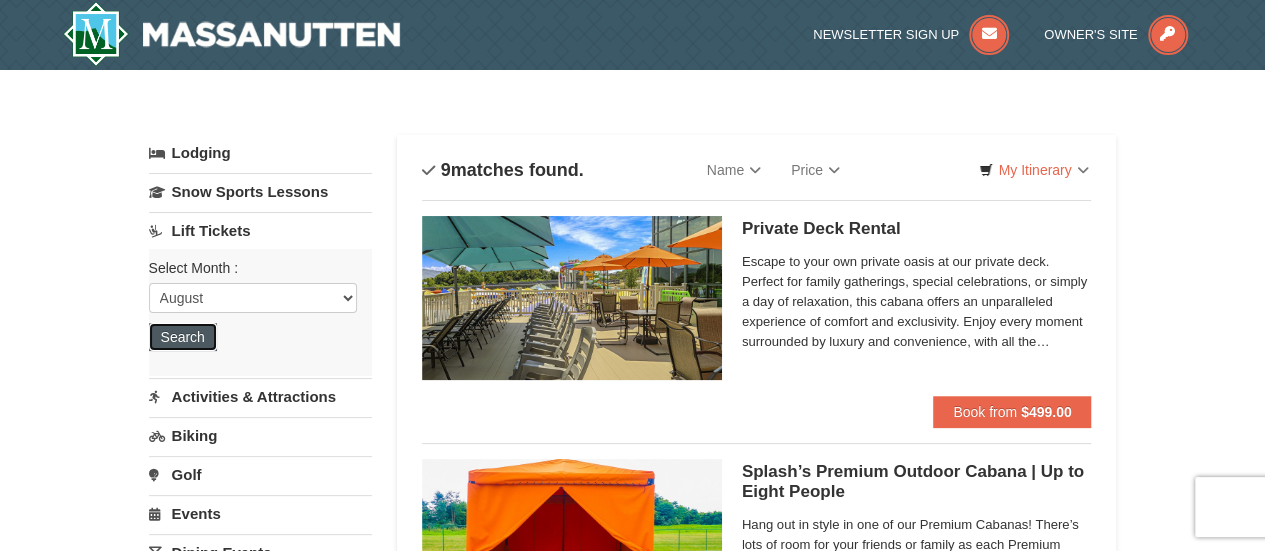 click on "Search" at bounding box center [183, 337] 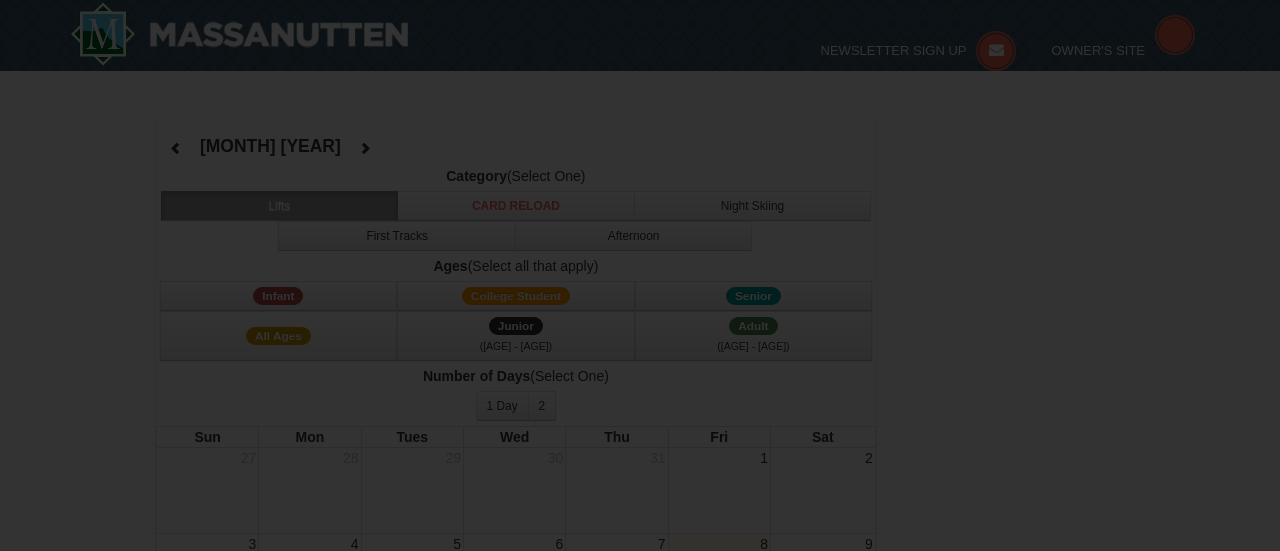 select on "8" 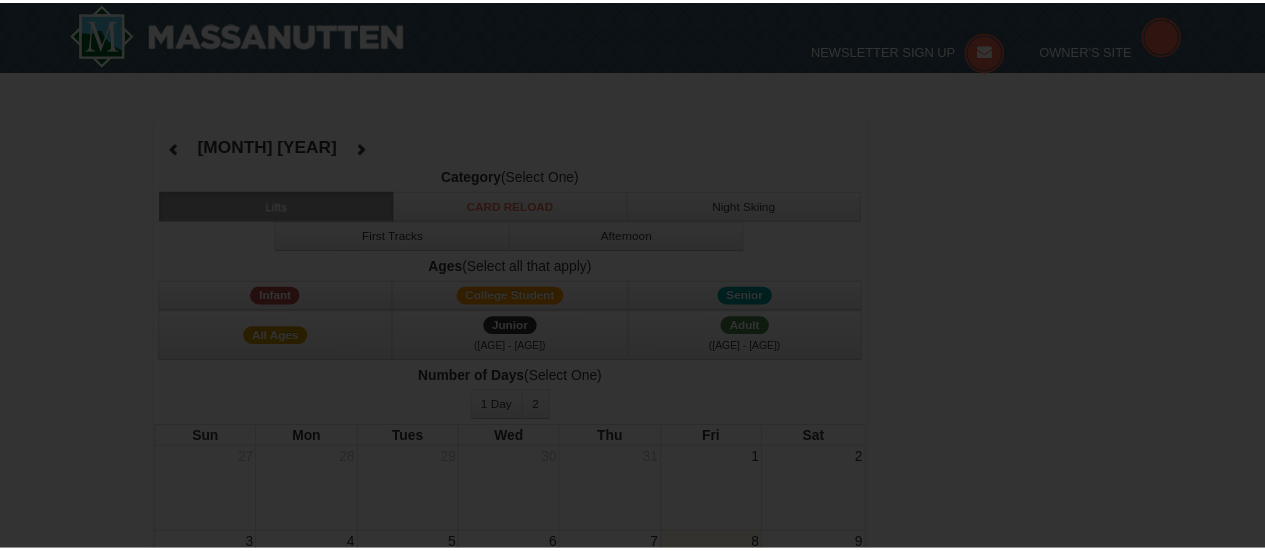 scroll, scrollTop: 0, scrollLeft: 0, axis: both 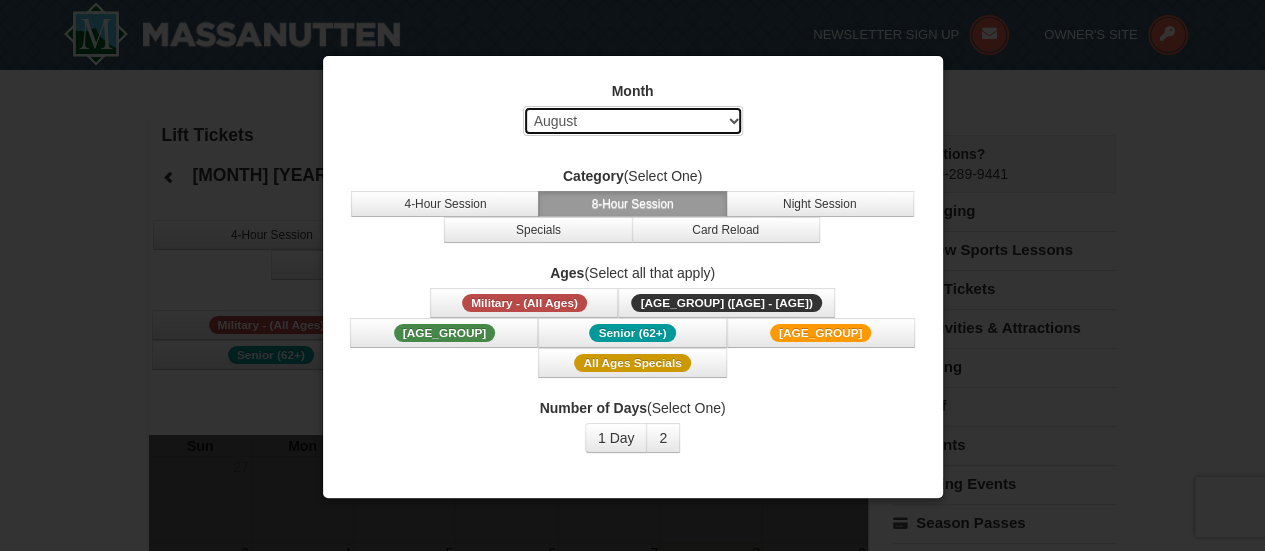 click on "Select August  September  October  November  December  January  February  March  April  May  June  July" at bounding box center (633, 121) 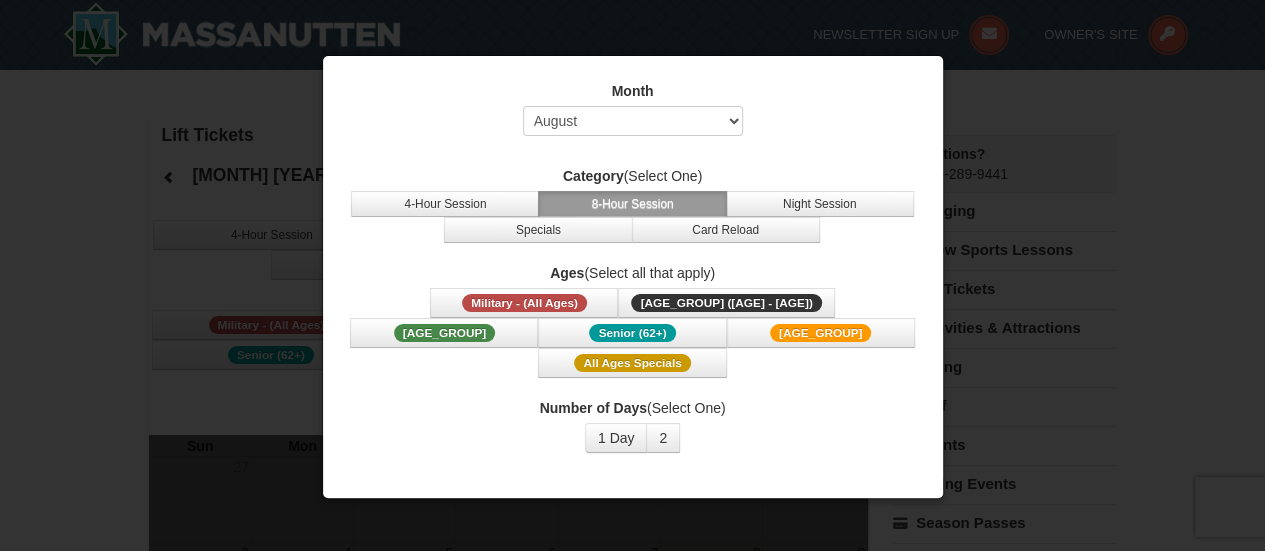 click at bounding box center (632, 275) 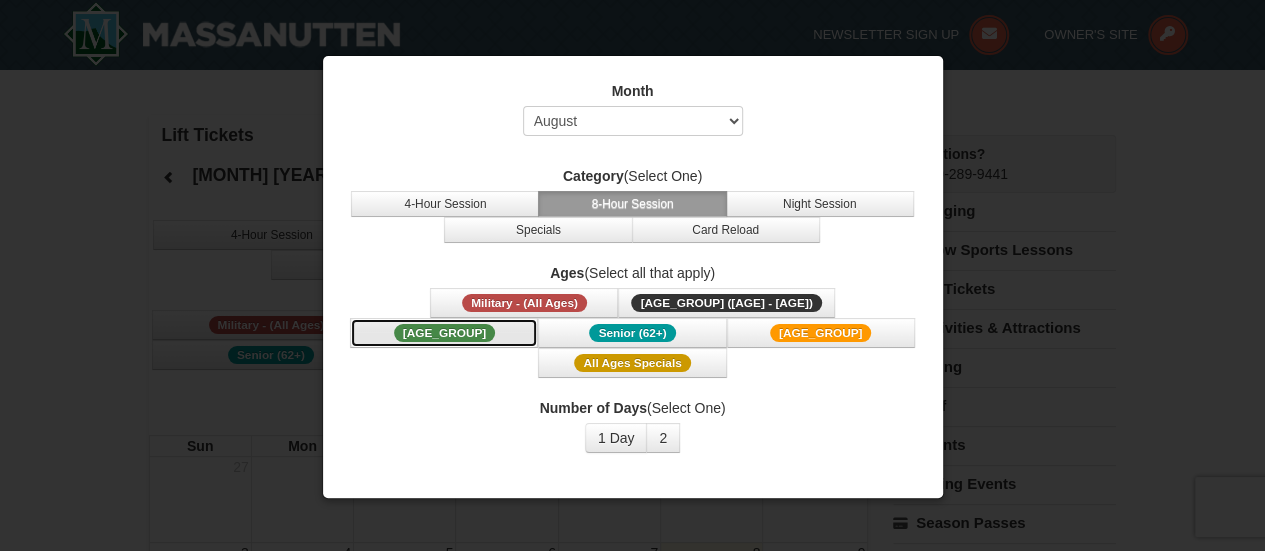 click on "Adult (13-61)" at bounding box center (444, 333) 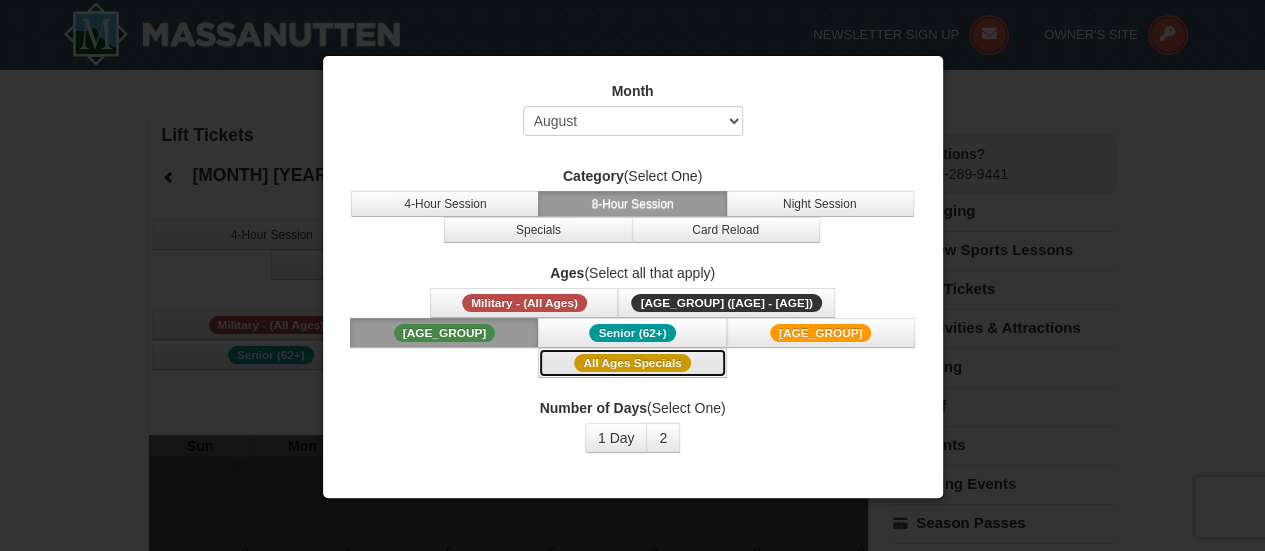 click on "All Ages Specials" at bounding box center [632, 363] 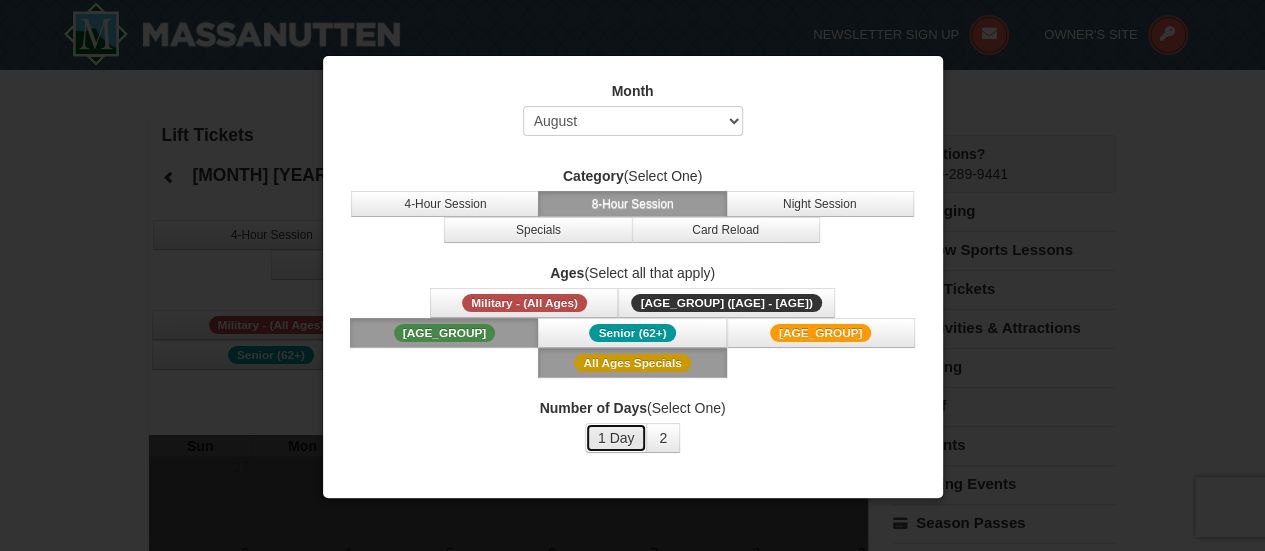 click on "1 Day" at bounding box center [616, 438] 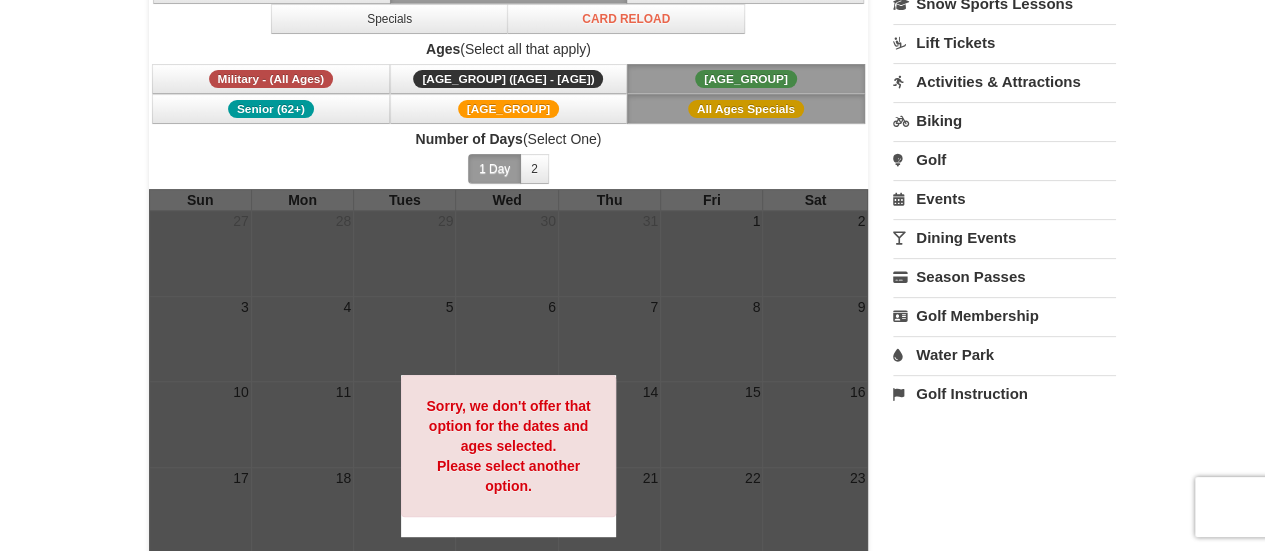 scroll, scrollTop: 0, scrollLeft: 0, axis: both 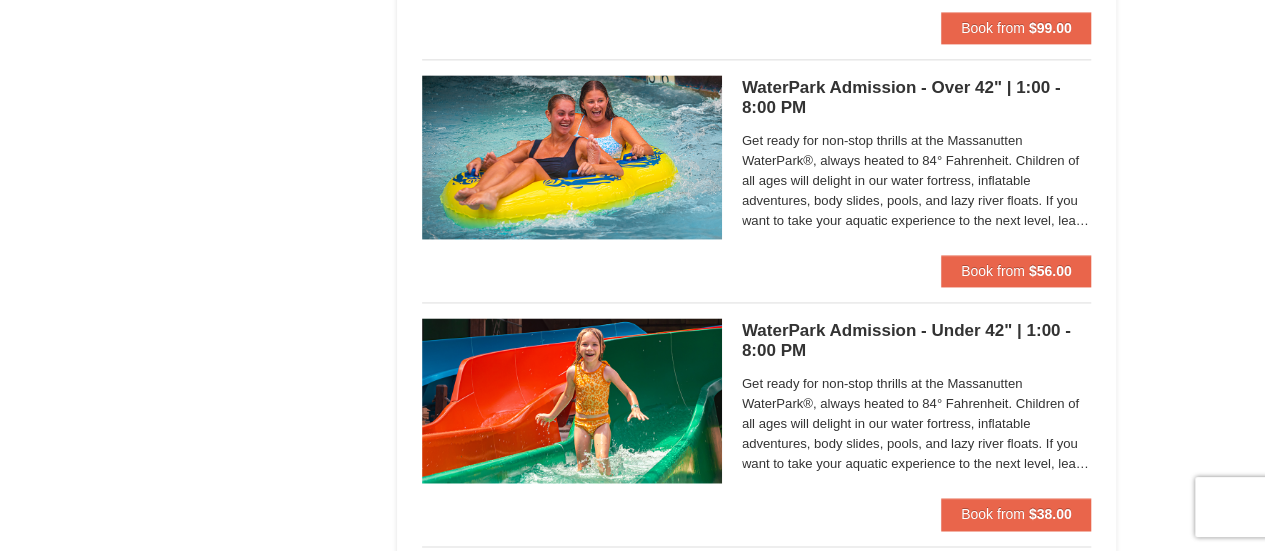 click on "Get ready for non-stop thrills at the Massanutten WaterPark®, always heated to 84° Fahrenheit. Children of all ages will delight in our water fortress, inflatable adventures, body slides, pools, and lazy river floats. If you want to take your aquatic experience to the next level, learn how to surf on our FlowRider® Endless Wave. No matter what adventure you choose, you’ll be sure to meet new friends along the way! Don't forget to bring a towel." at bounding box center (917, 181) 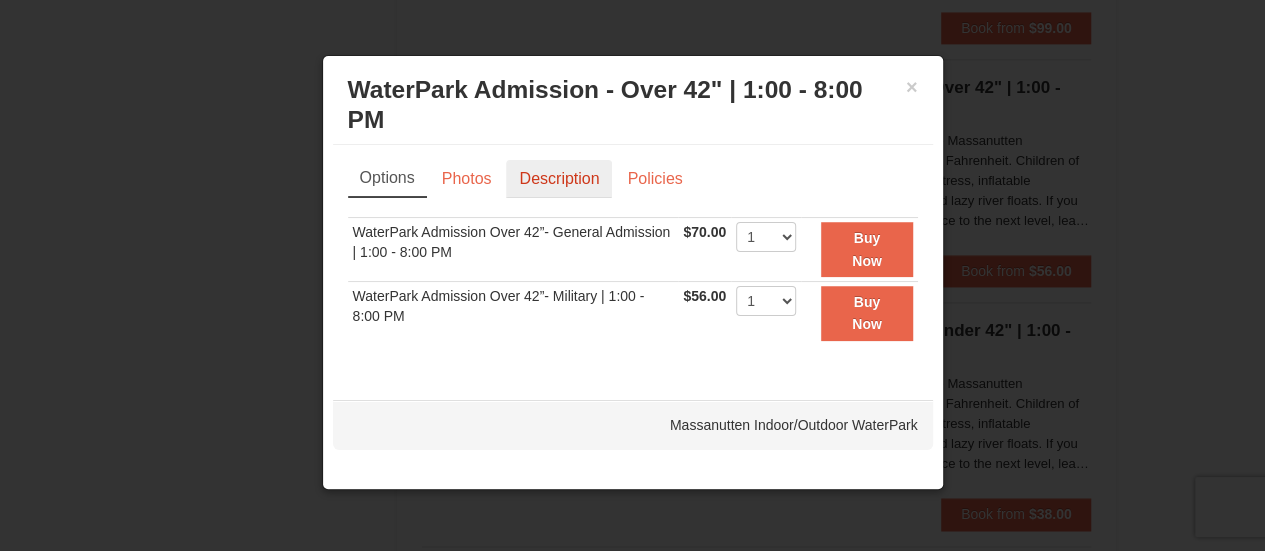 click on "Description" at bounding box center (559, 179) 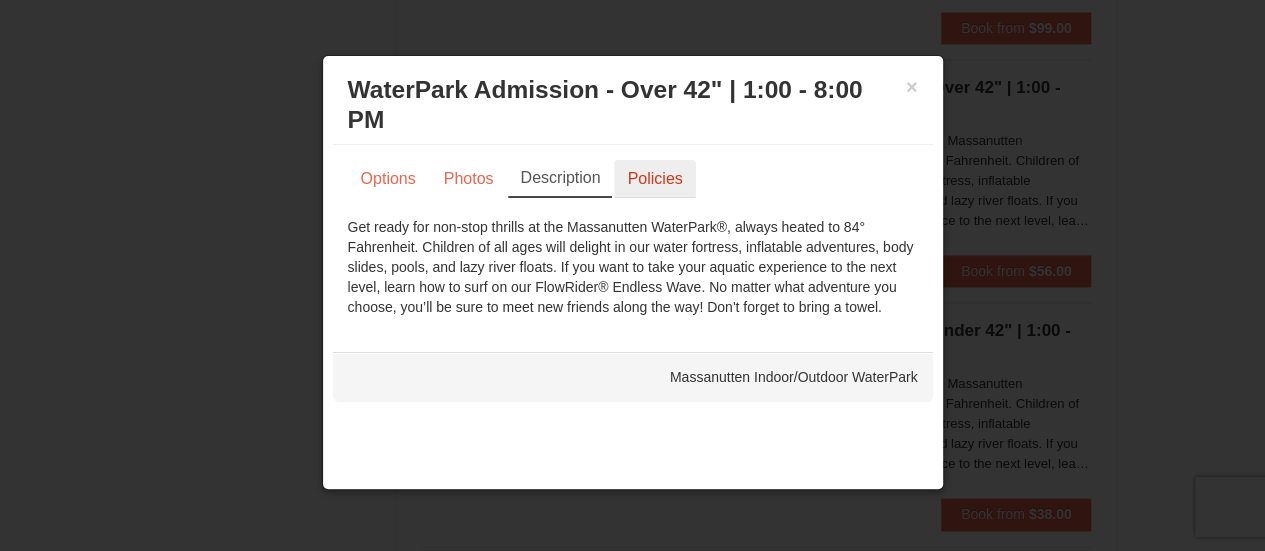 click on "Policies" at bounding box center (654, 179) 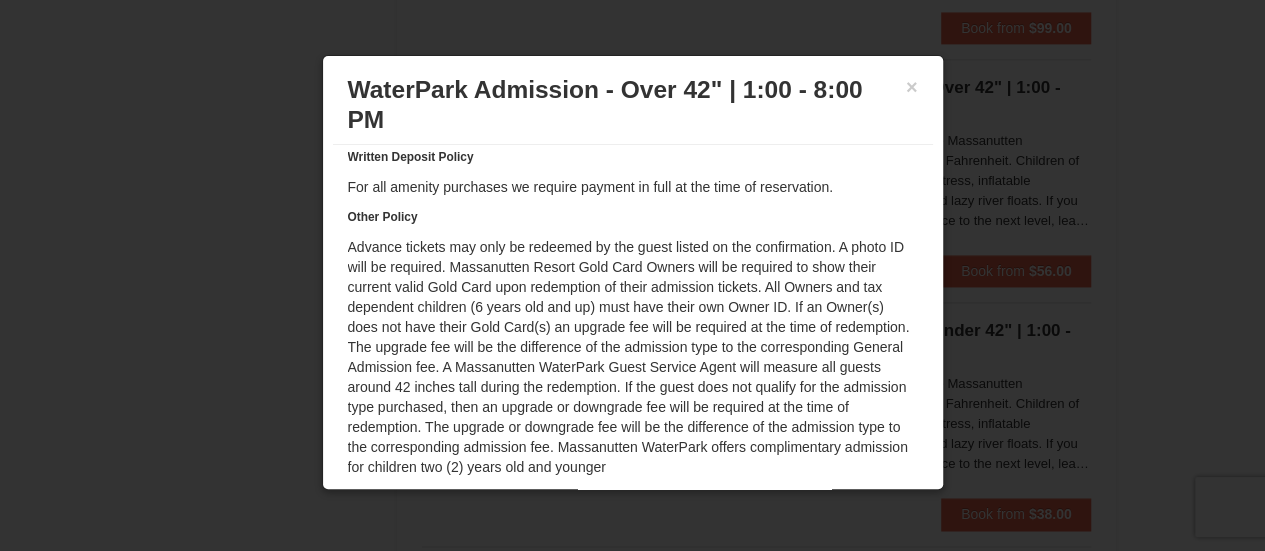 scroll, scrollTop: 226, scrollLeft: 0, axis: vertical 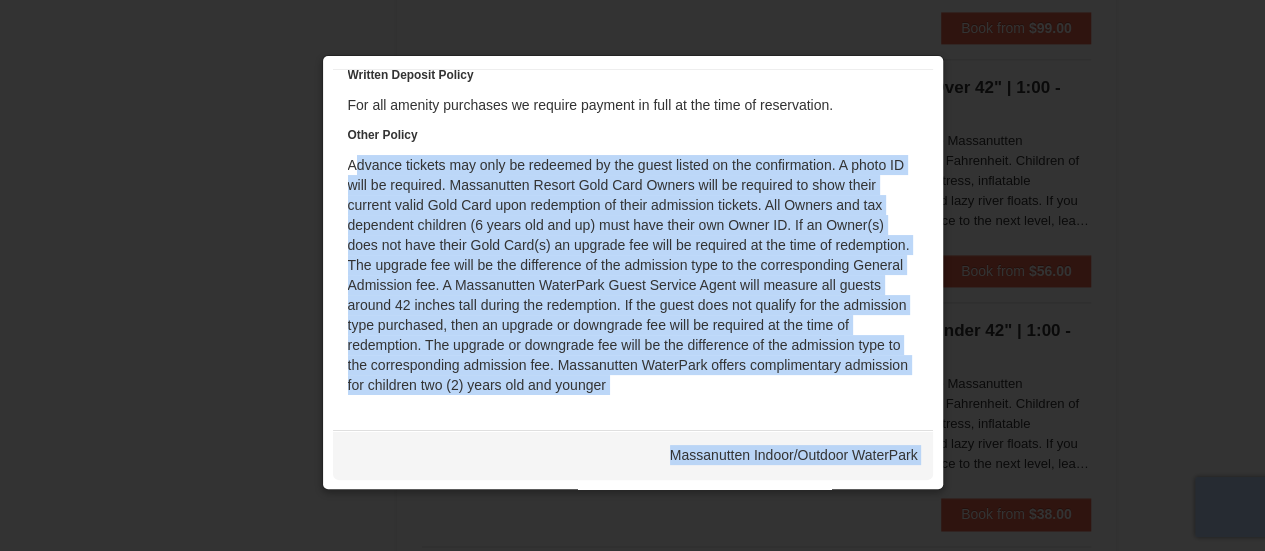 drag, startPoint x: 348, startPoint y: 239, endPoint x: 882, endPoint y: 386, distance: 553.8637 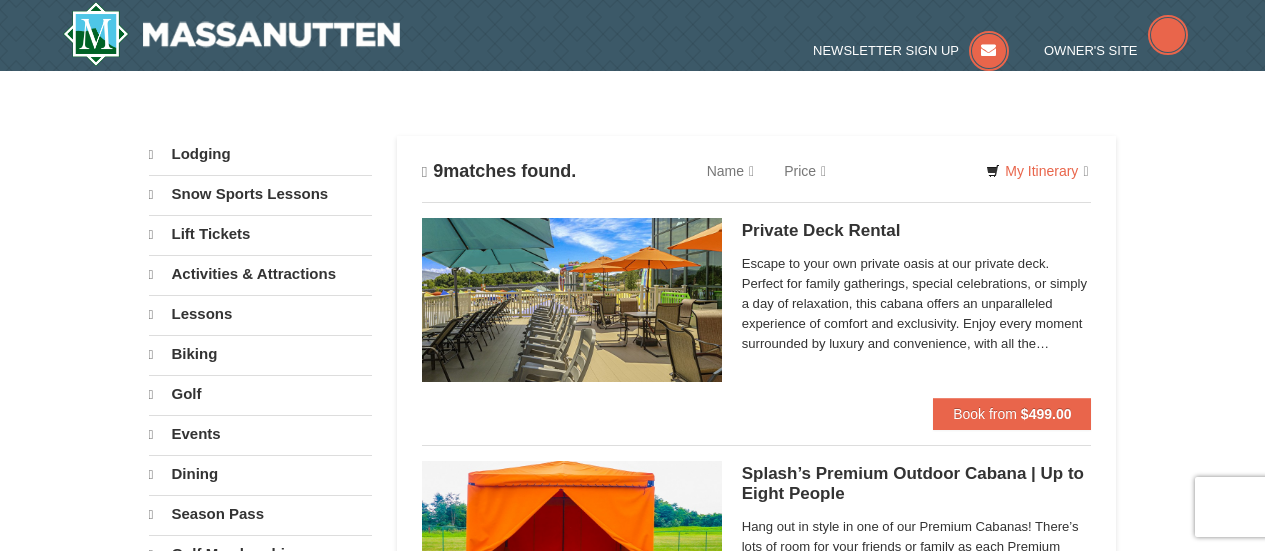 scroll, scrollTop: 178, scrollLeft: 0, axis: vertical 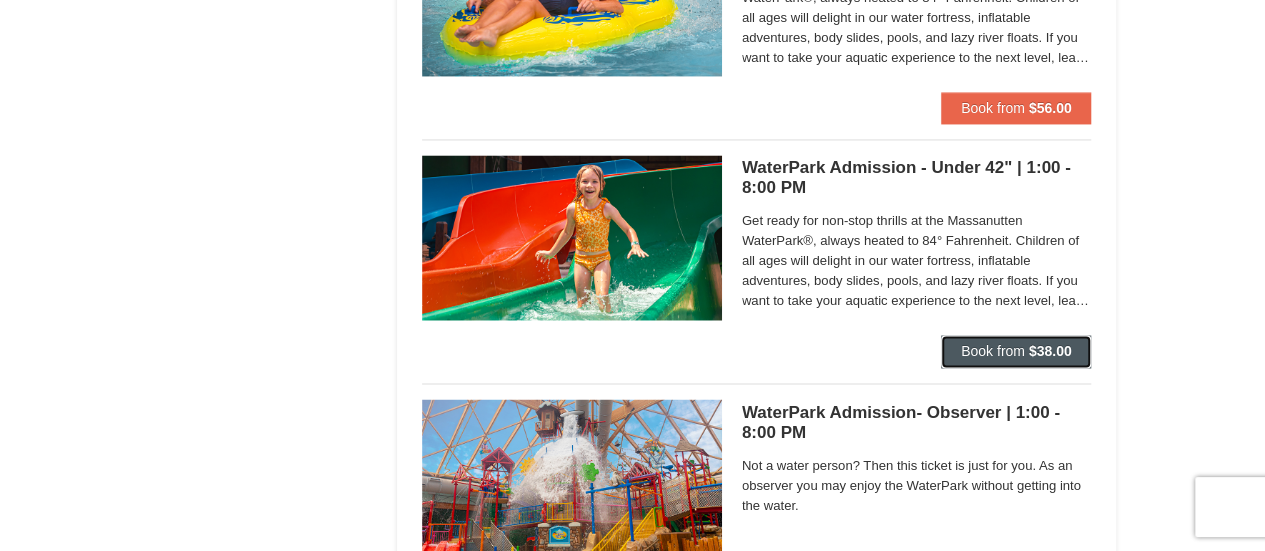 click on "Book from" at bounding box center (993, 351) 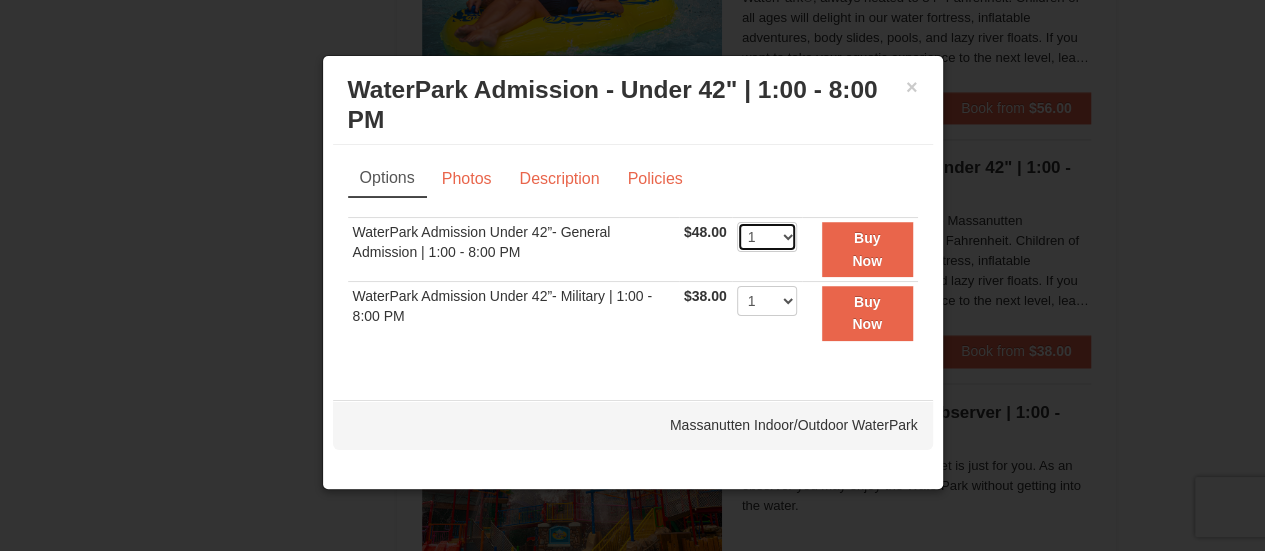 click on "1
2
3
4
5
6
7
8
9
10
11
12
13
14
15
16
17
18
19
20
21 22" at bounding box center [767, 237] 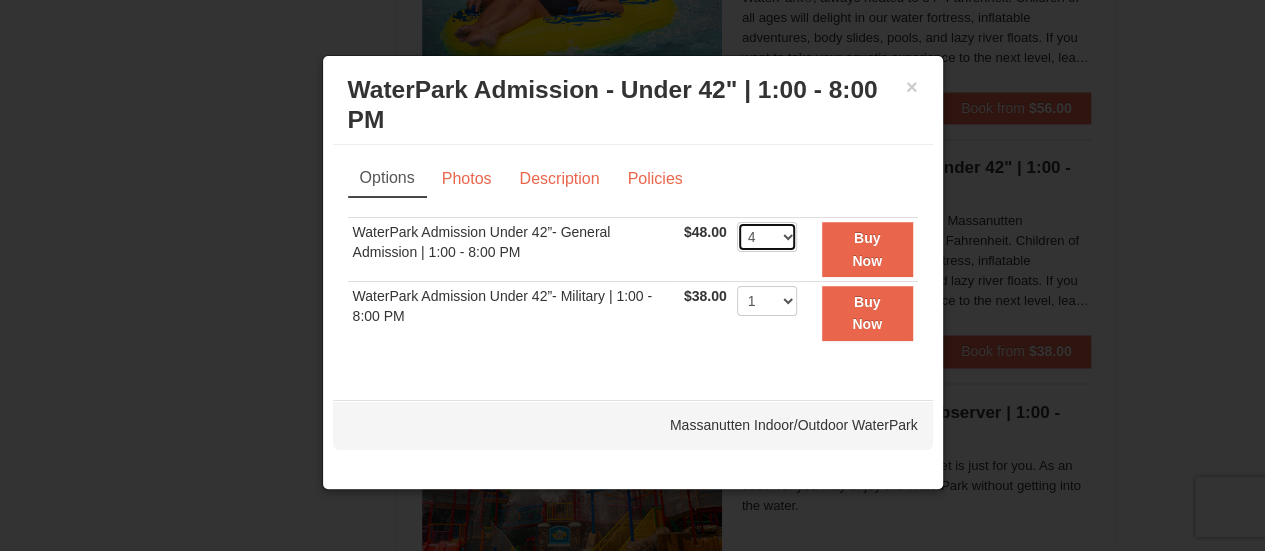 click on "1
2
3
4
5
6
7
8
9
10
11
12
13
14
15
16
17
18
19
20
21 22" at bounding box center (767, 237) 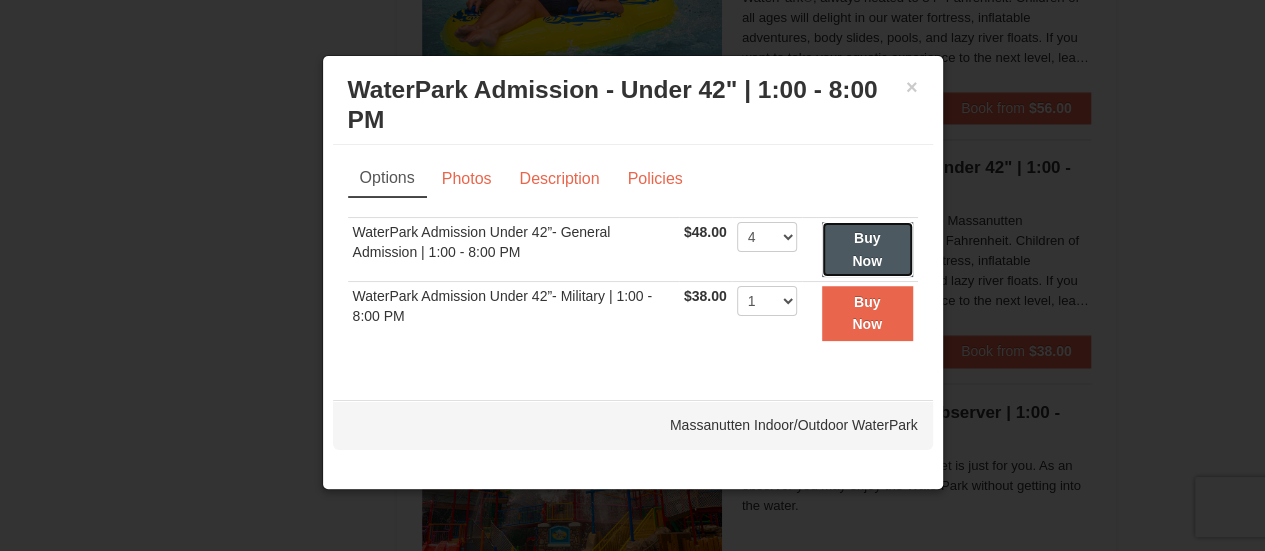 click on "Buy Now" at bounding box center (867, 249) 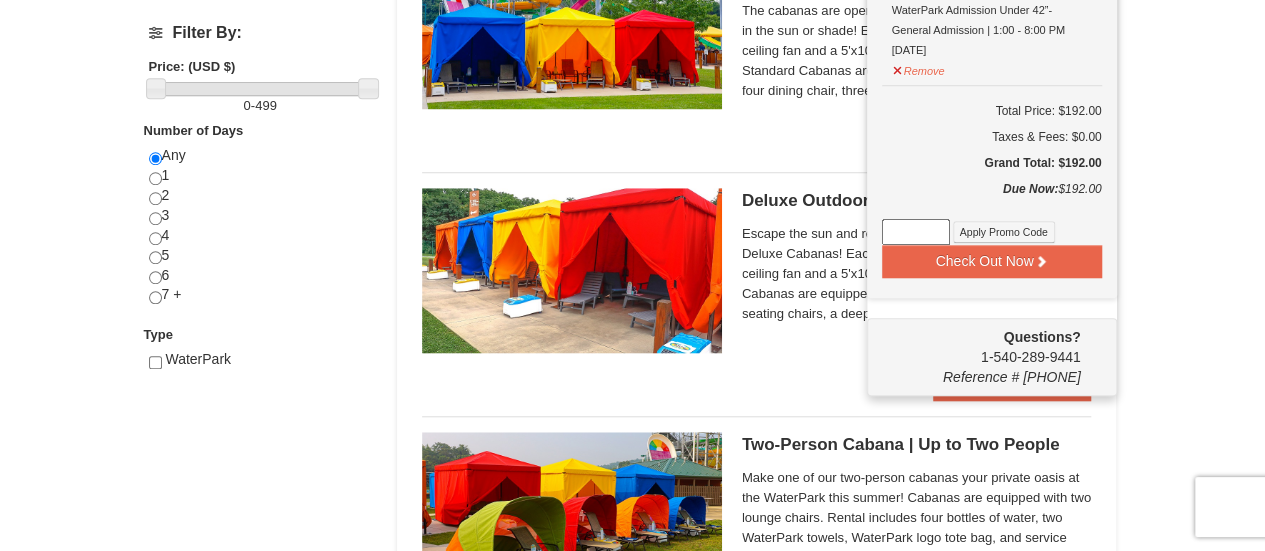 scroll, scrollTop: 772, scrollLeft: 0, axis: vertical 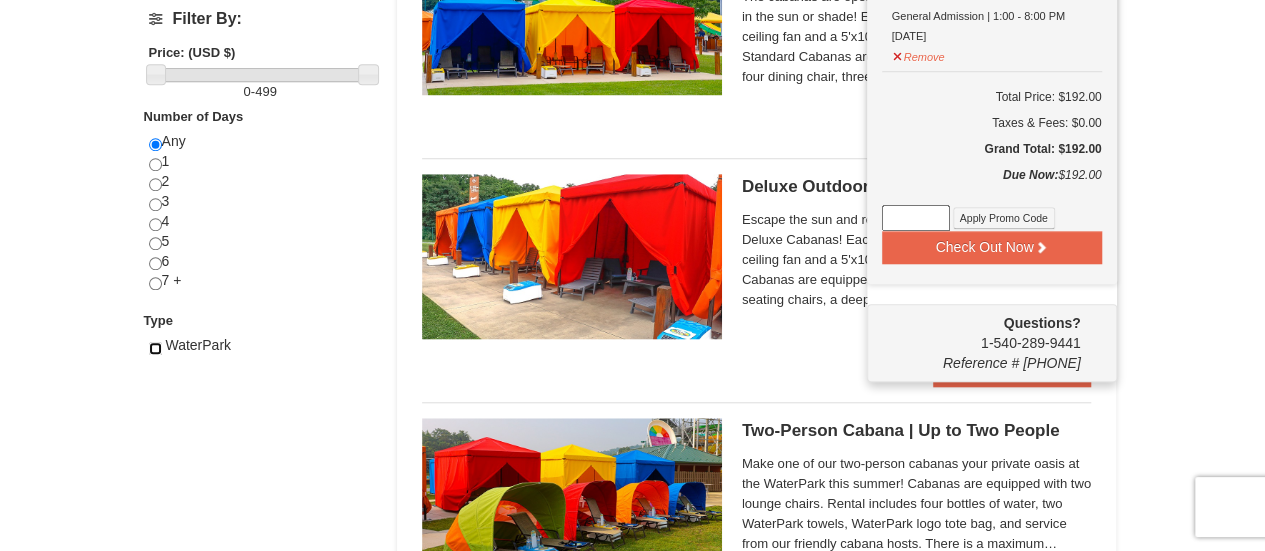 click at bounding box center [155, 348] 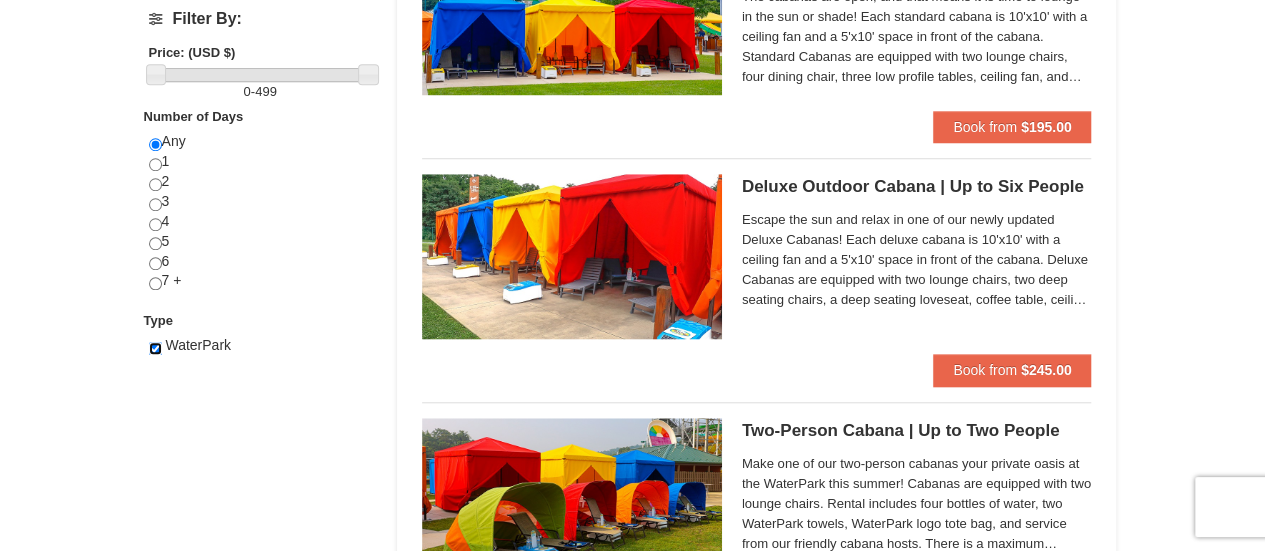 click at bounding box center (155, 348) 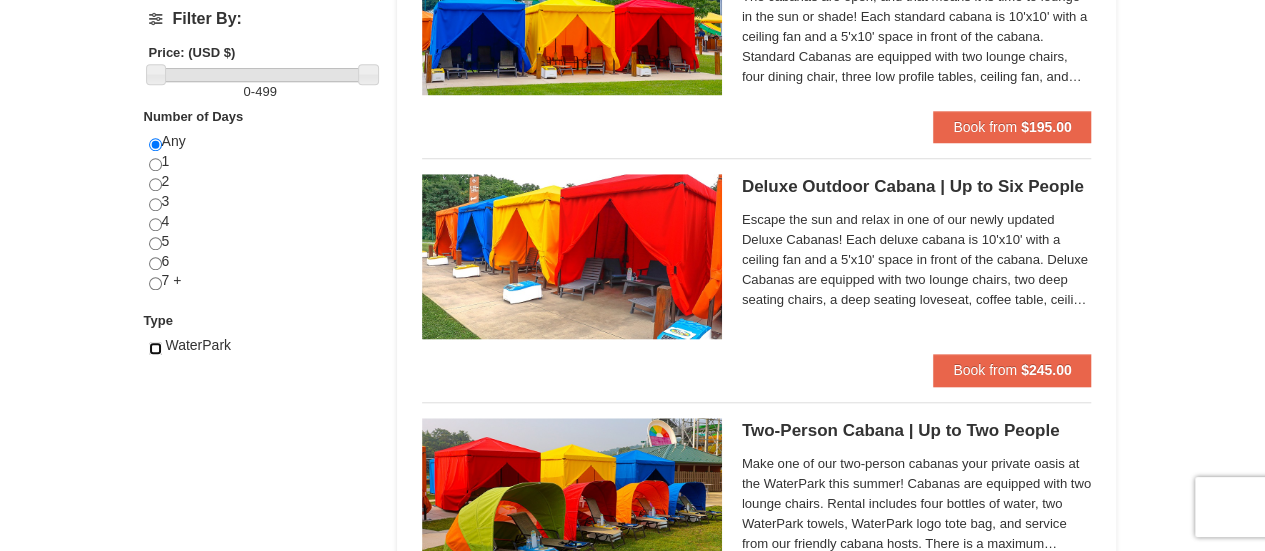 click at bounding box center (155, 348) 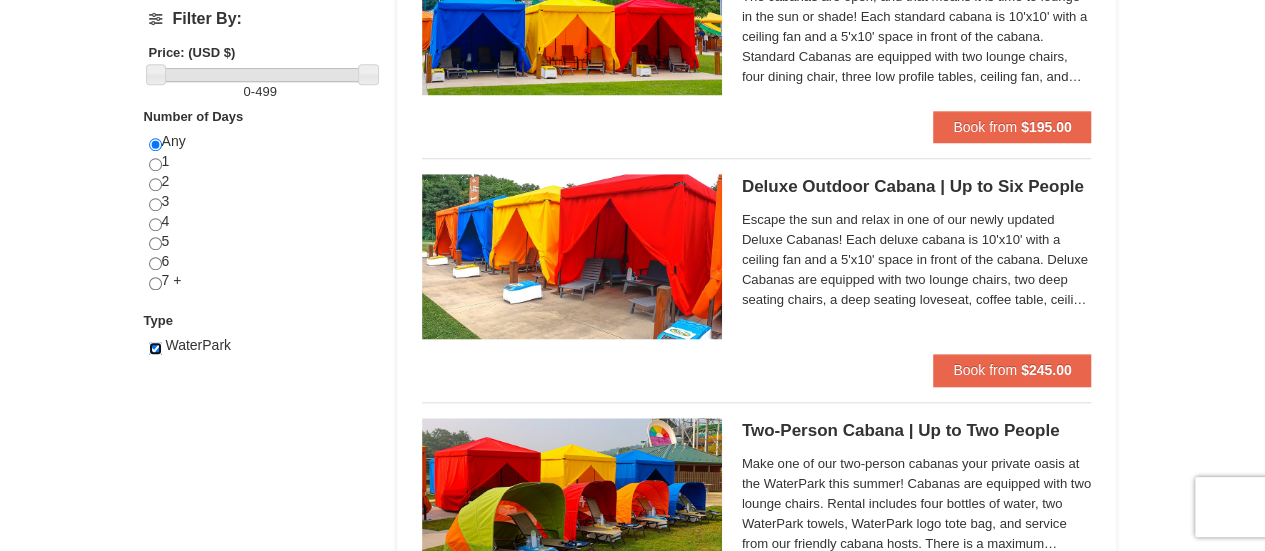 click at bounding box center [155, 348] 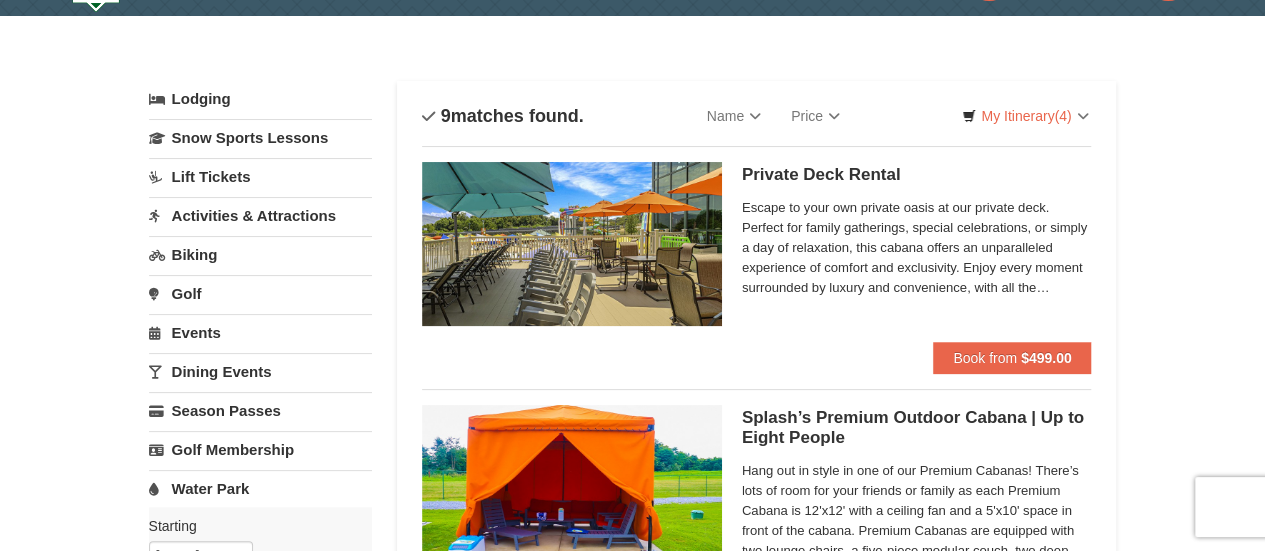 scroll, scrollTop: 0, scrollLeft: 0, axis: both 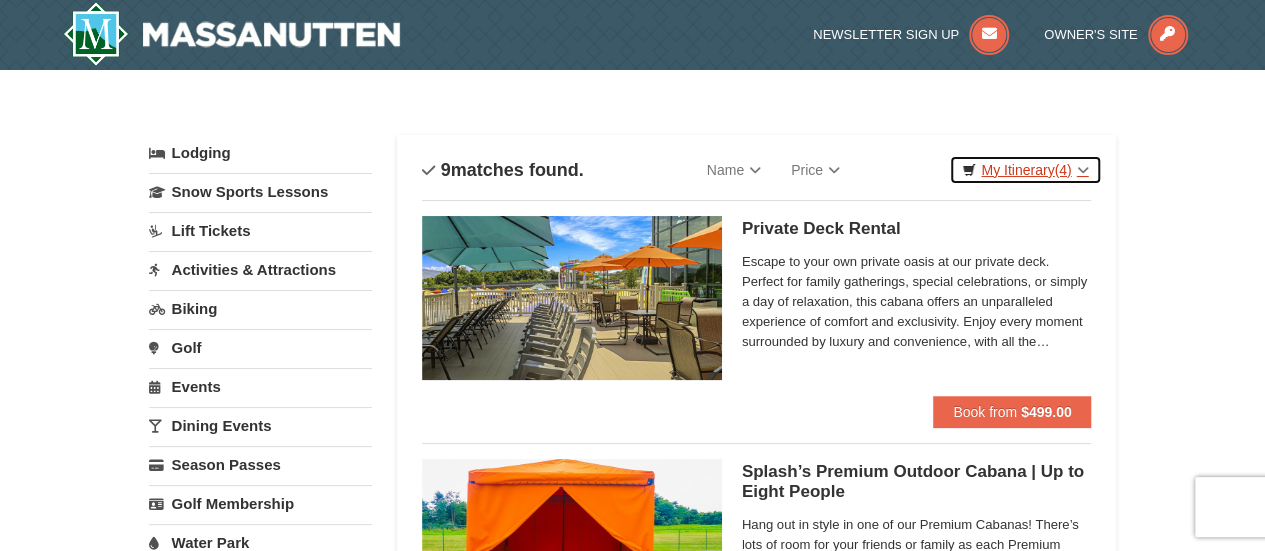 click on "My Itinerary (4)" at bounding box center [1025, 170] 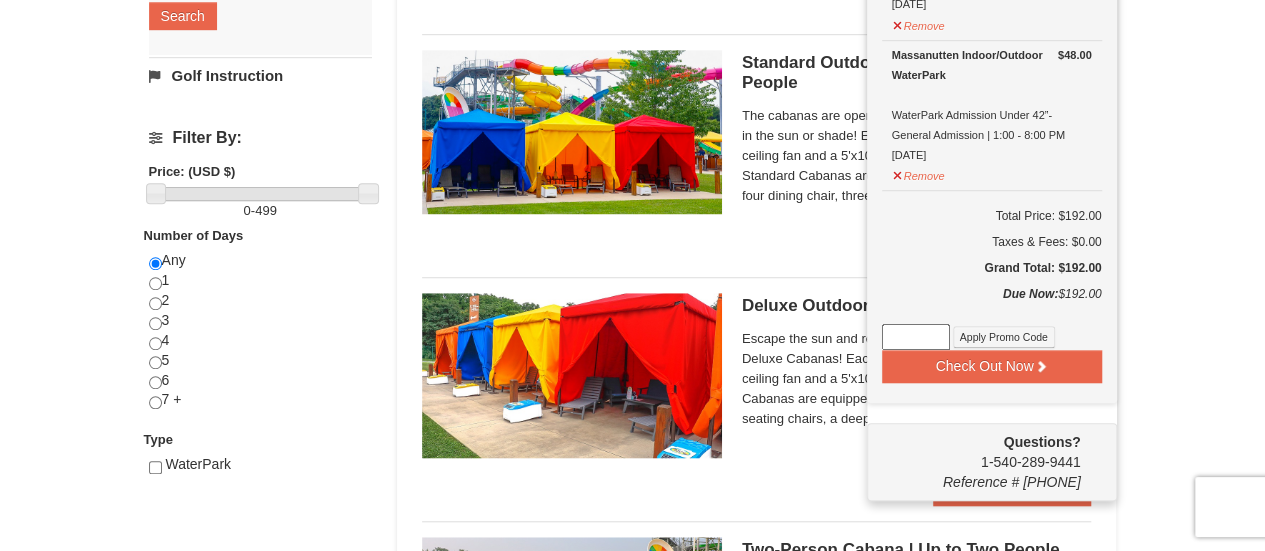 scroll, scrollTop: 654, scrollLeft: 0, axis: vertical 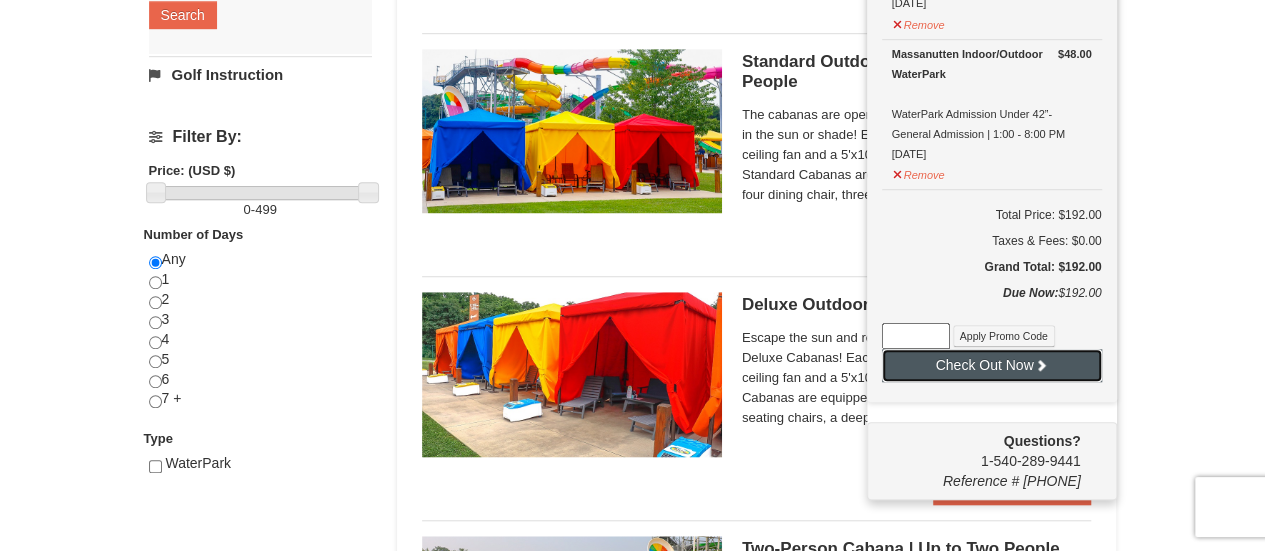 click on "Check Out Now" at bounding box center (992, 365) 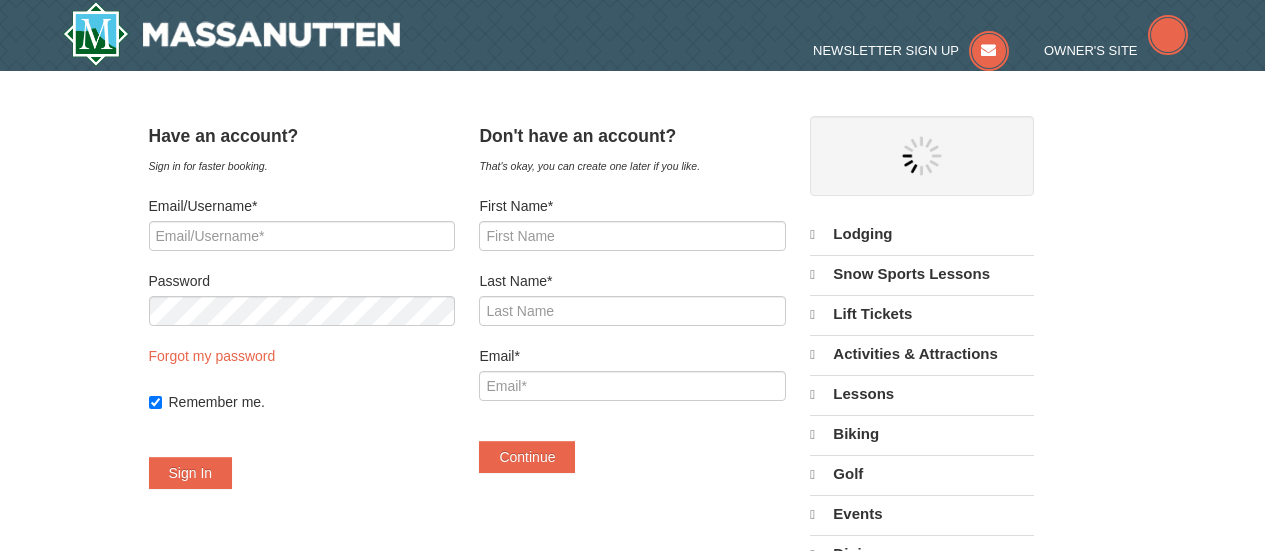 scroll, scrollTop: 0, scrollLeft: 0, axis: both 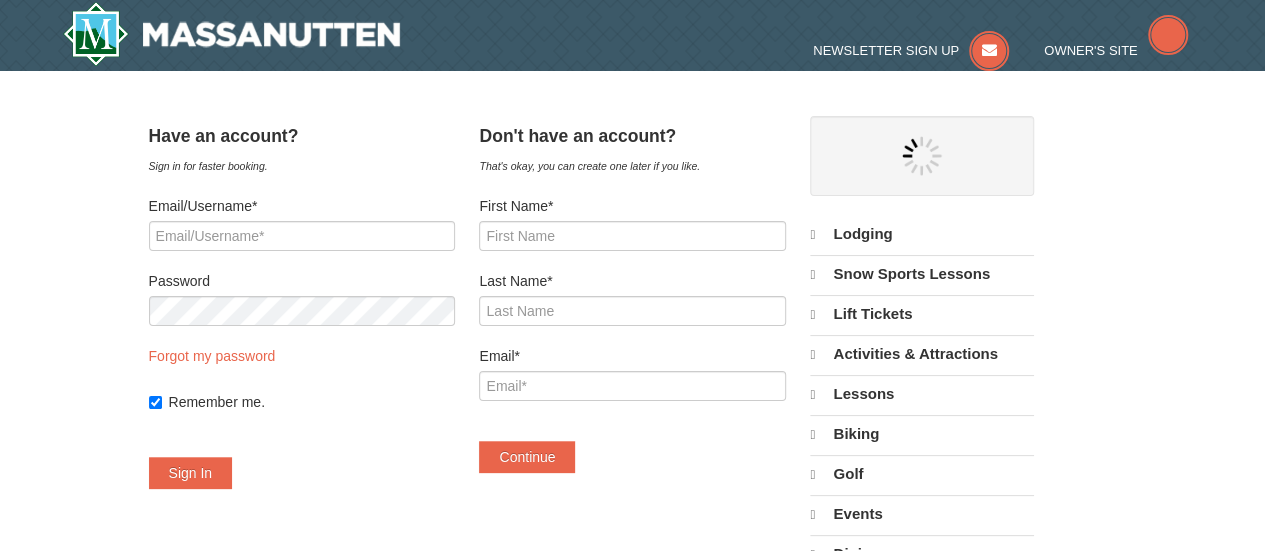 select on "8" 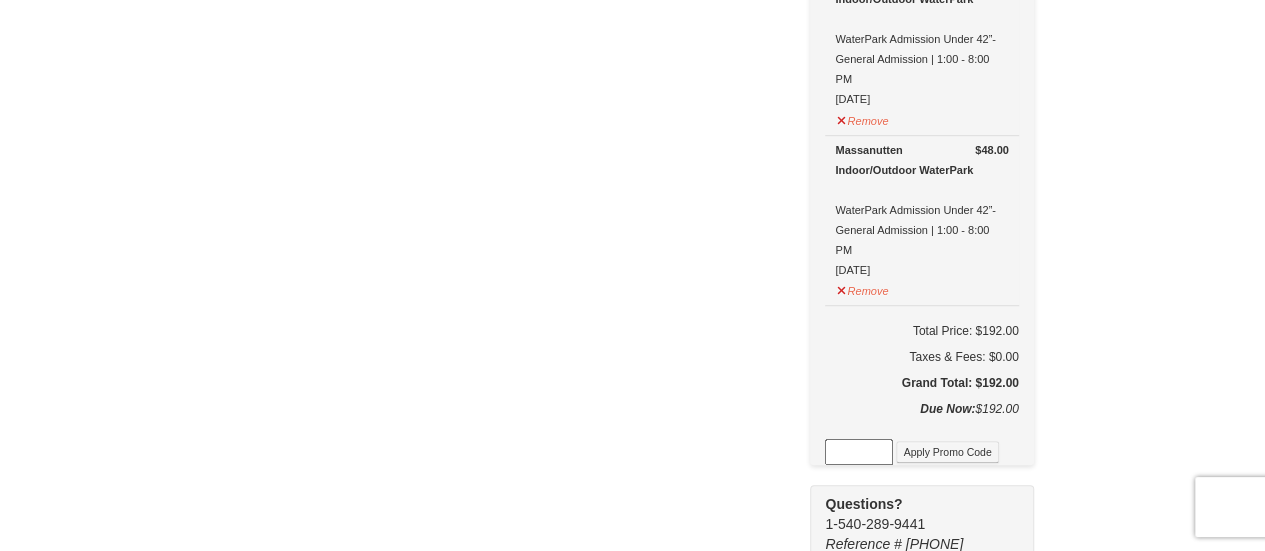 scroll, scrollTop: 0, scrollLeft: 0, axis: both 